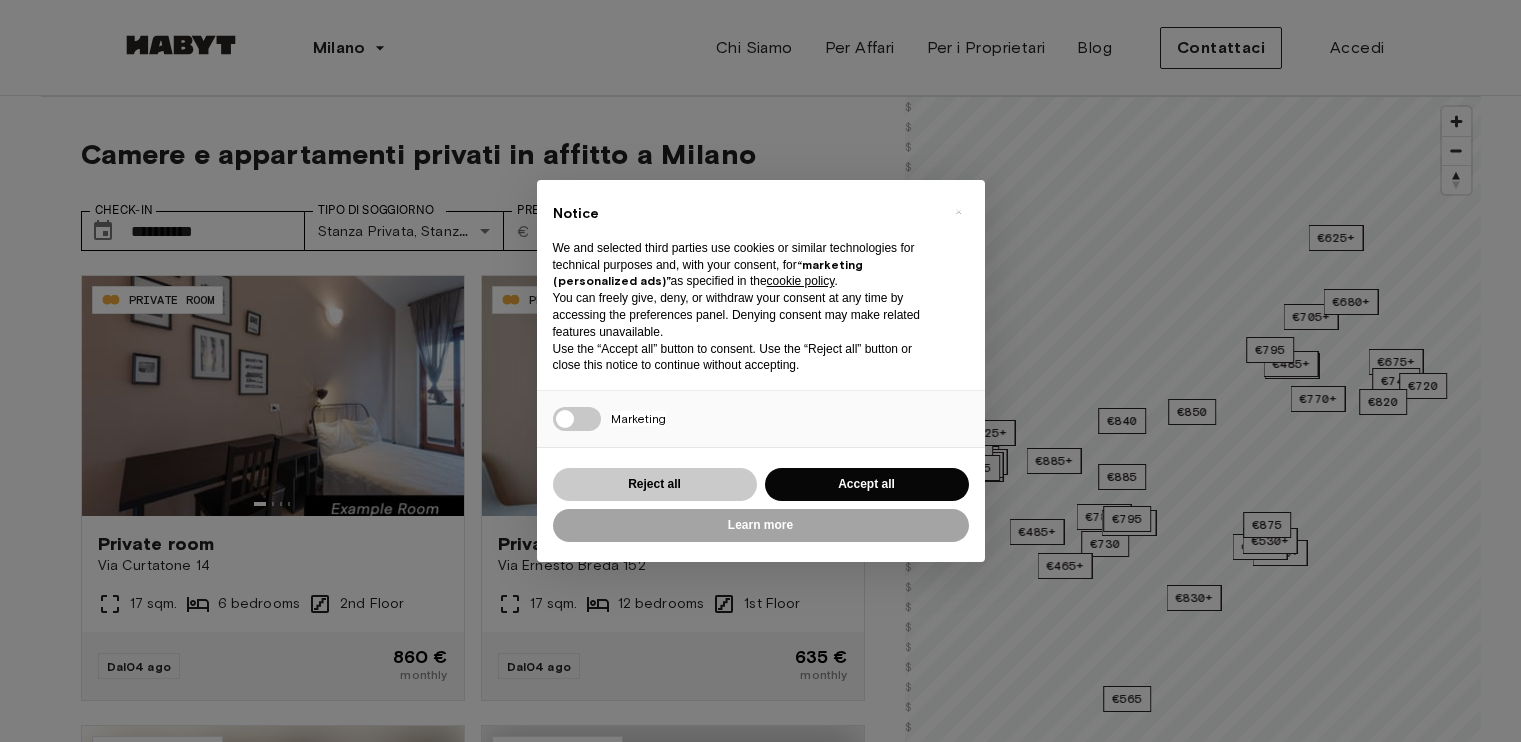 click on "Reject all" at bounding box center [655, 484] 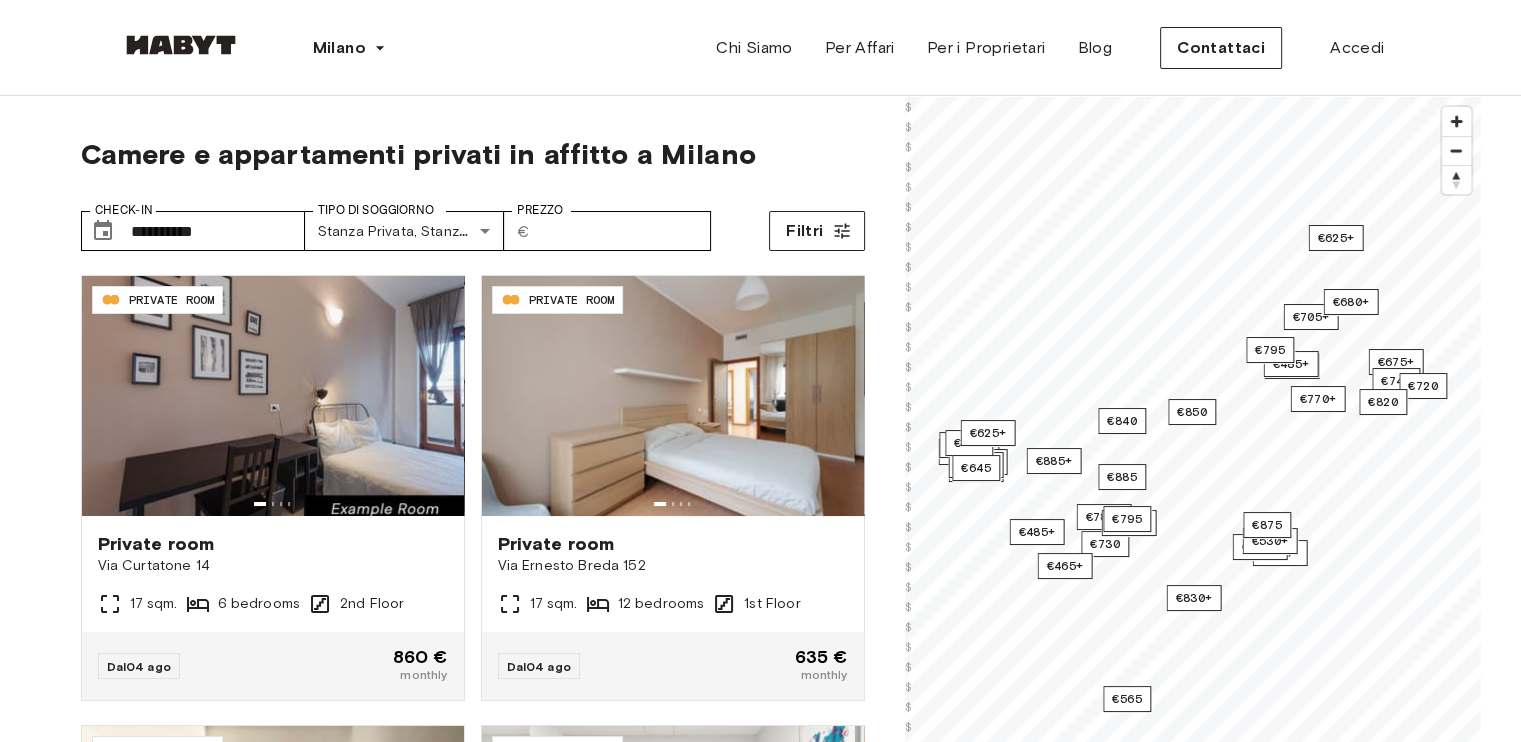 scroll, scrollTop: 0, scrollLeft: 0, axis: both 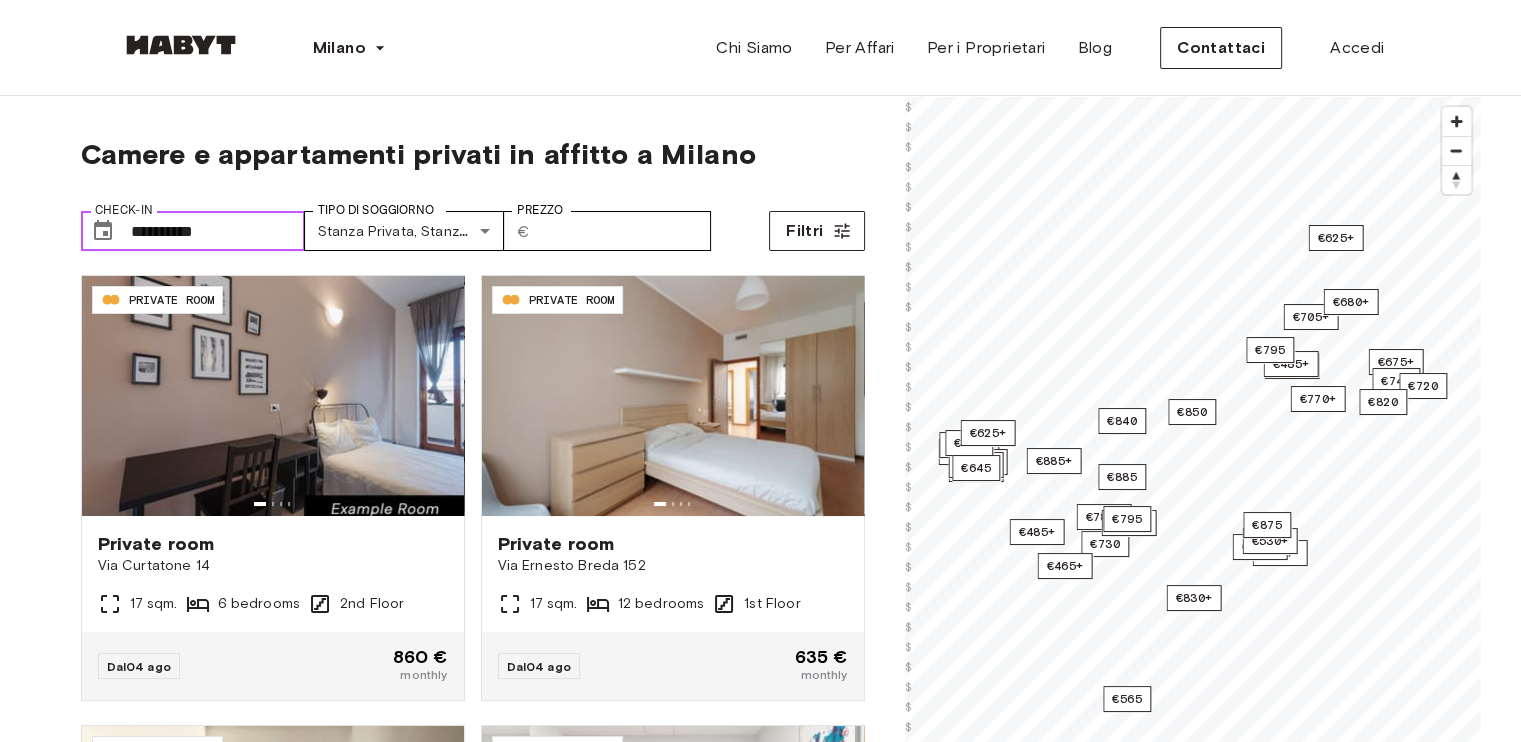 click on "**********" at bounding box center [218, 231] 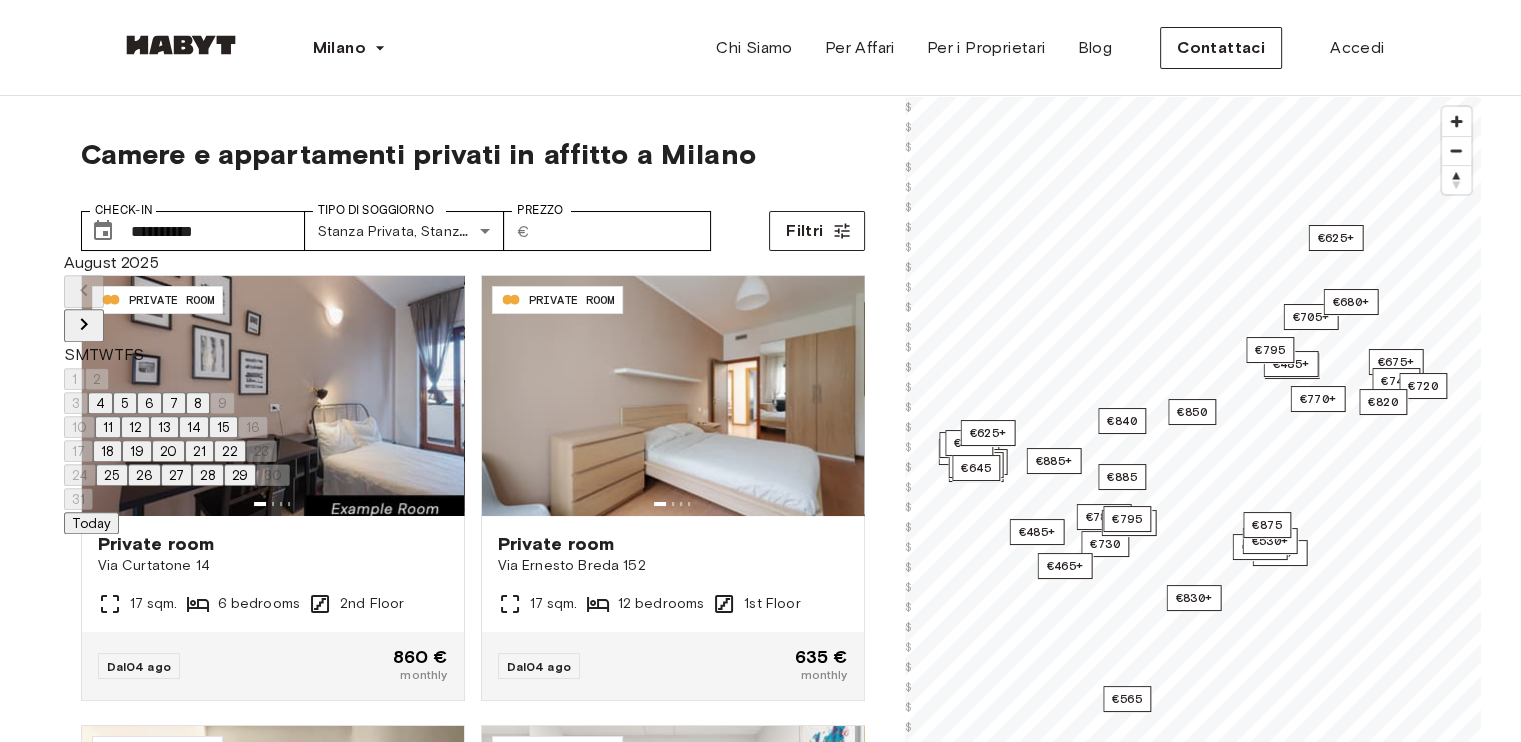 click 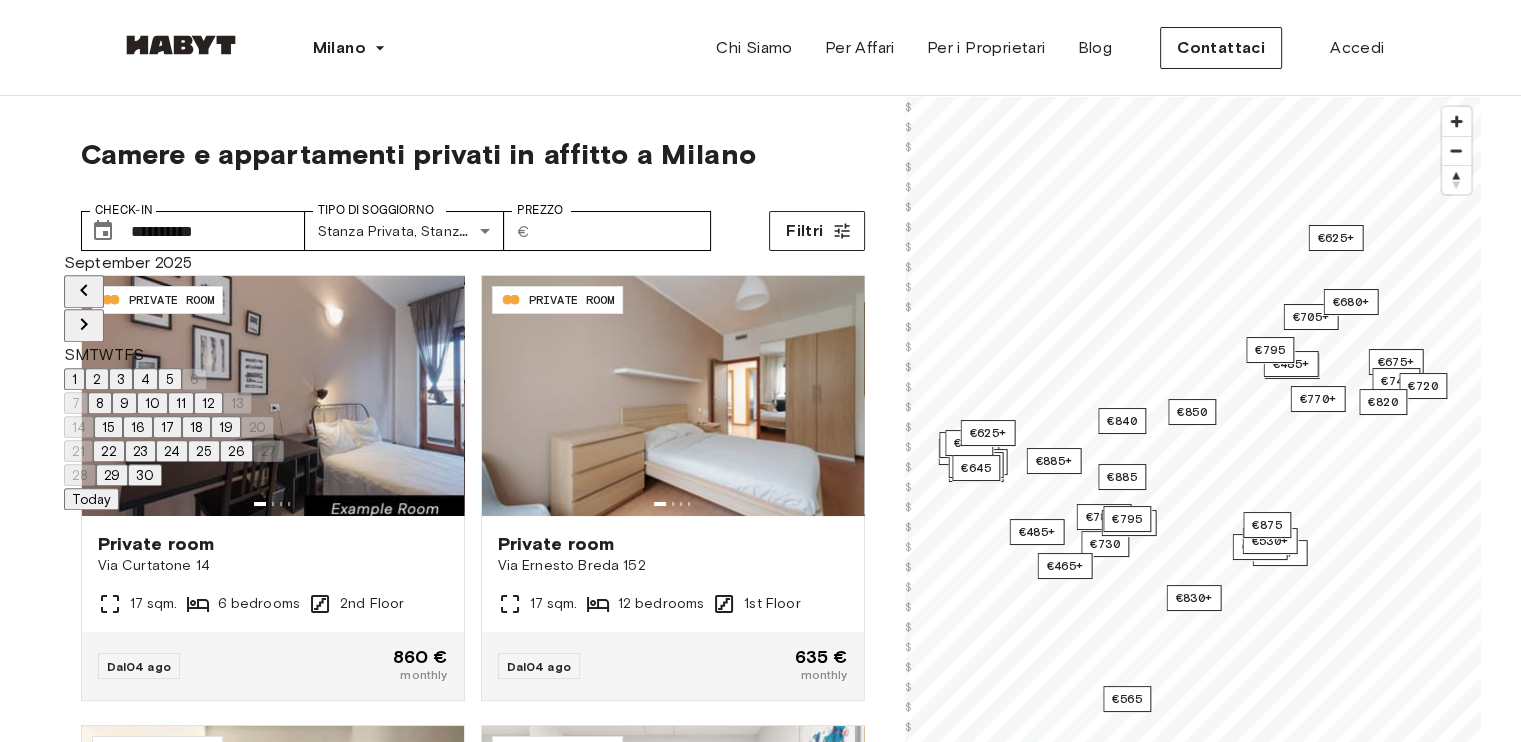 click 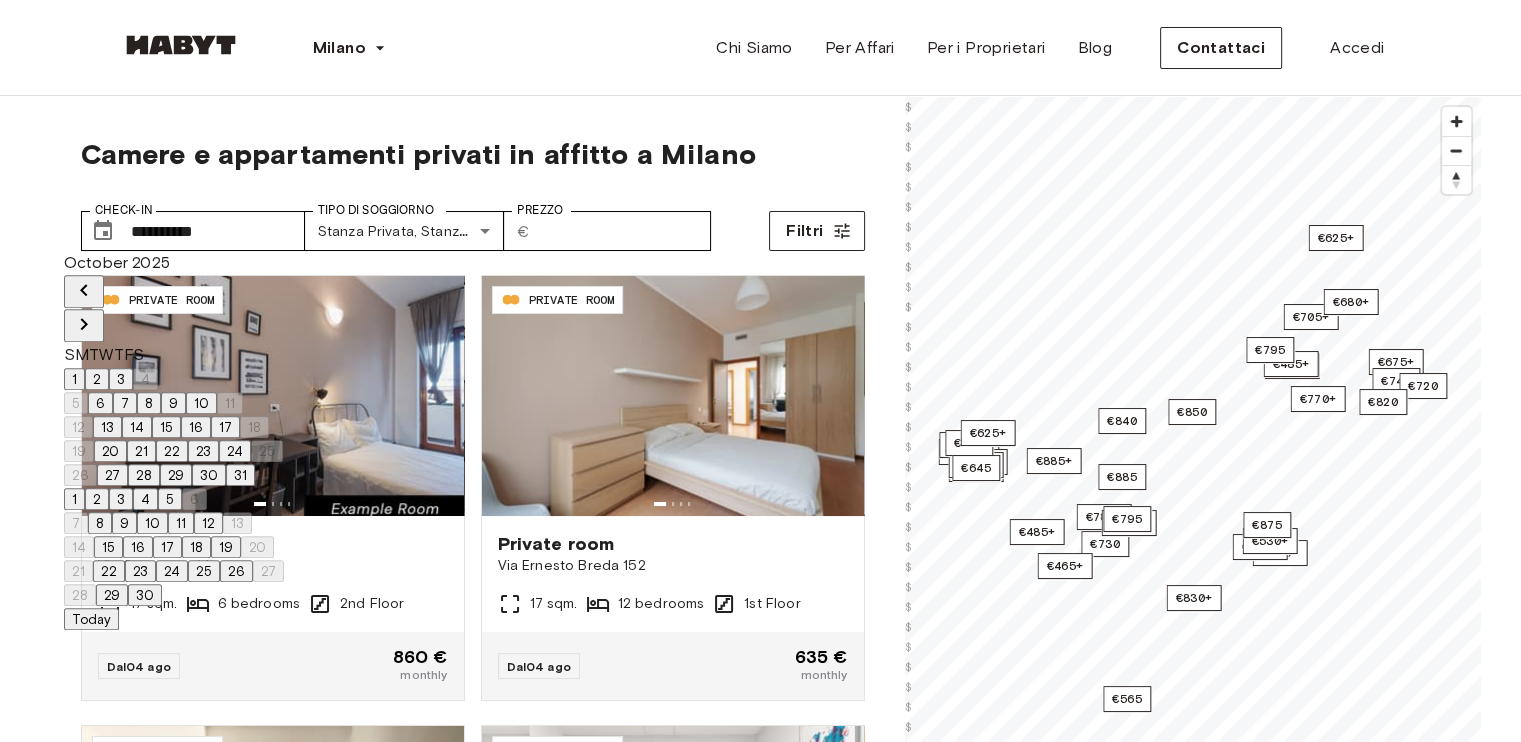 click 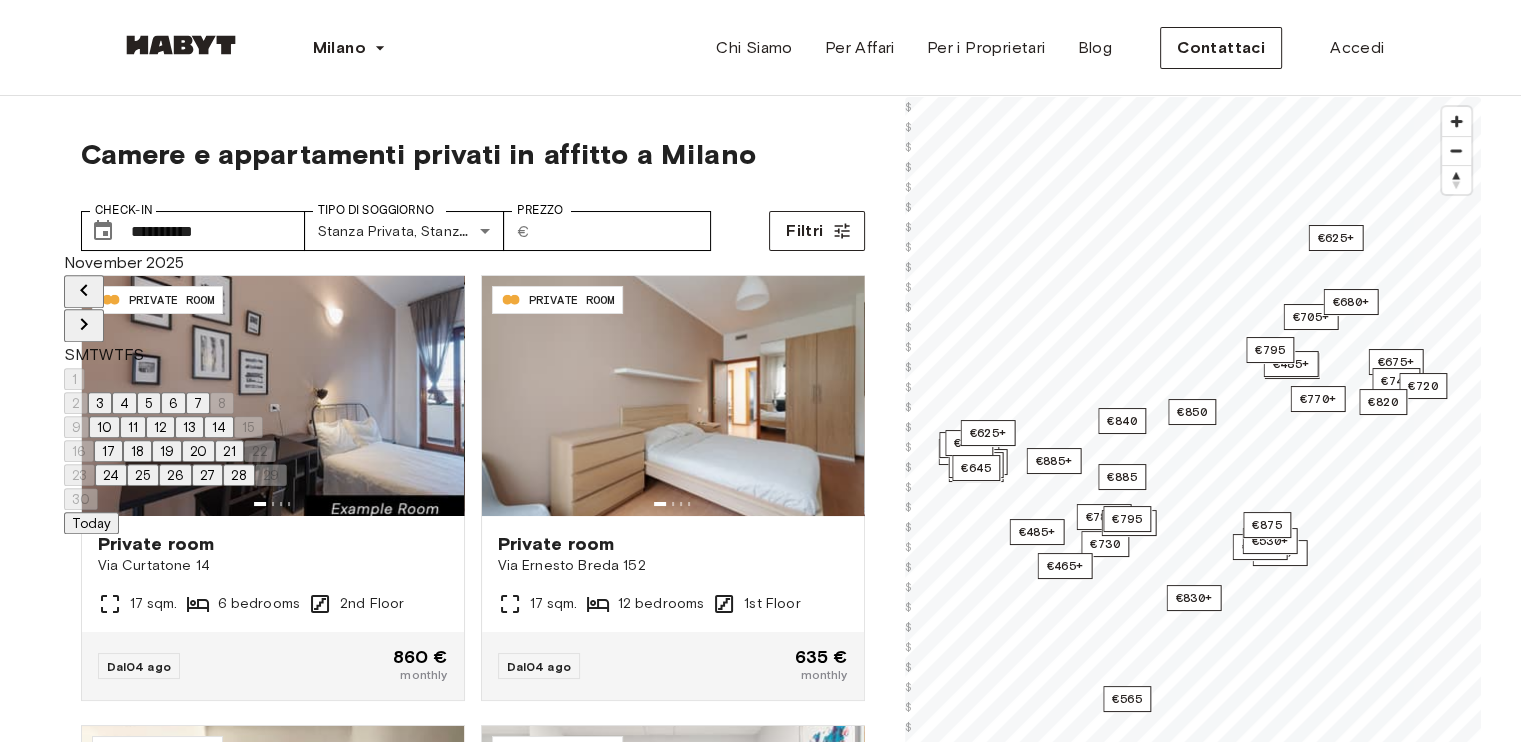 click 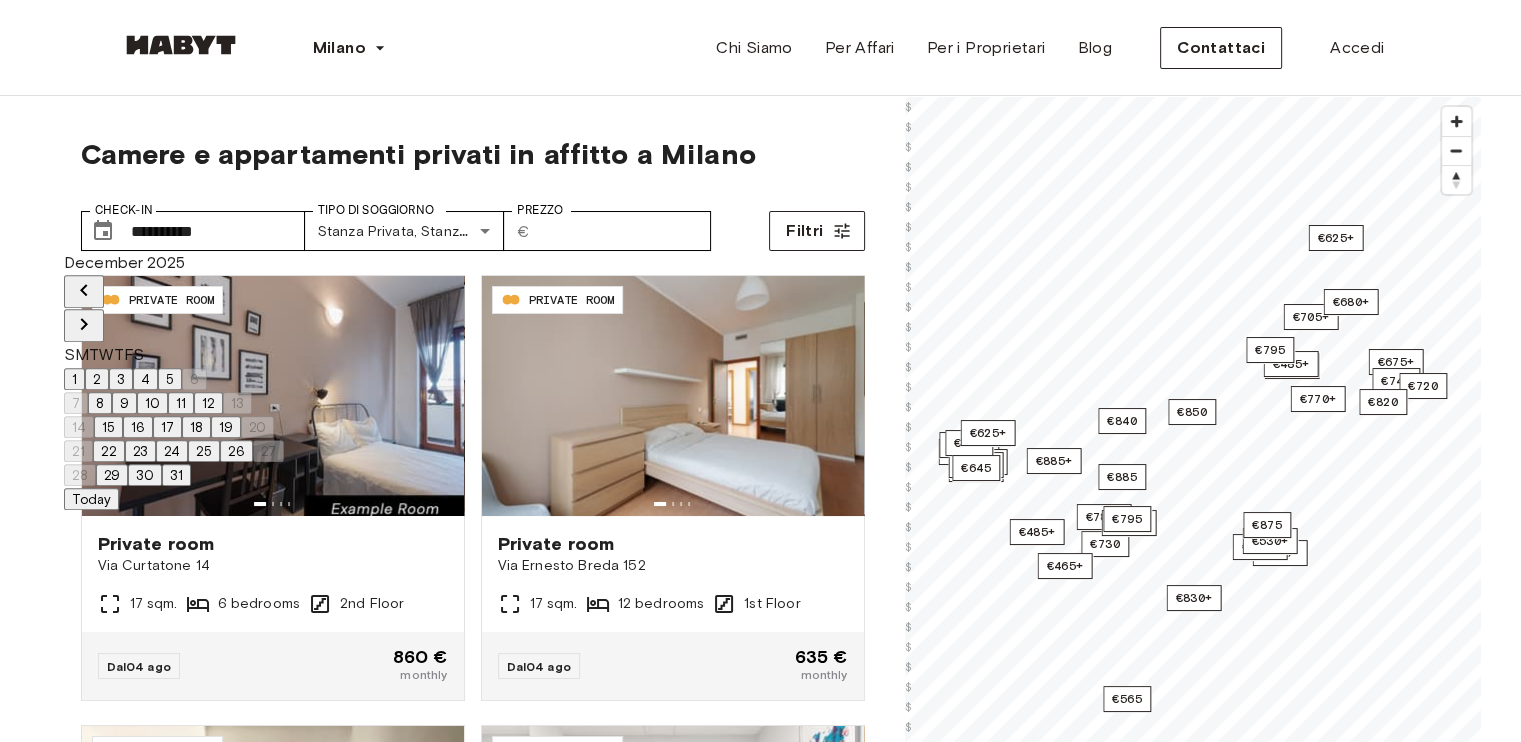 click 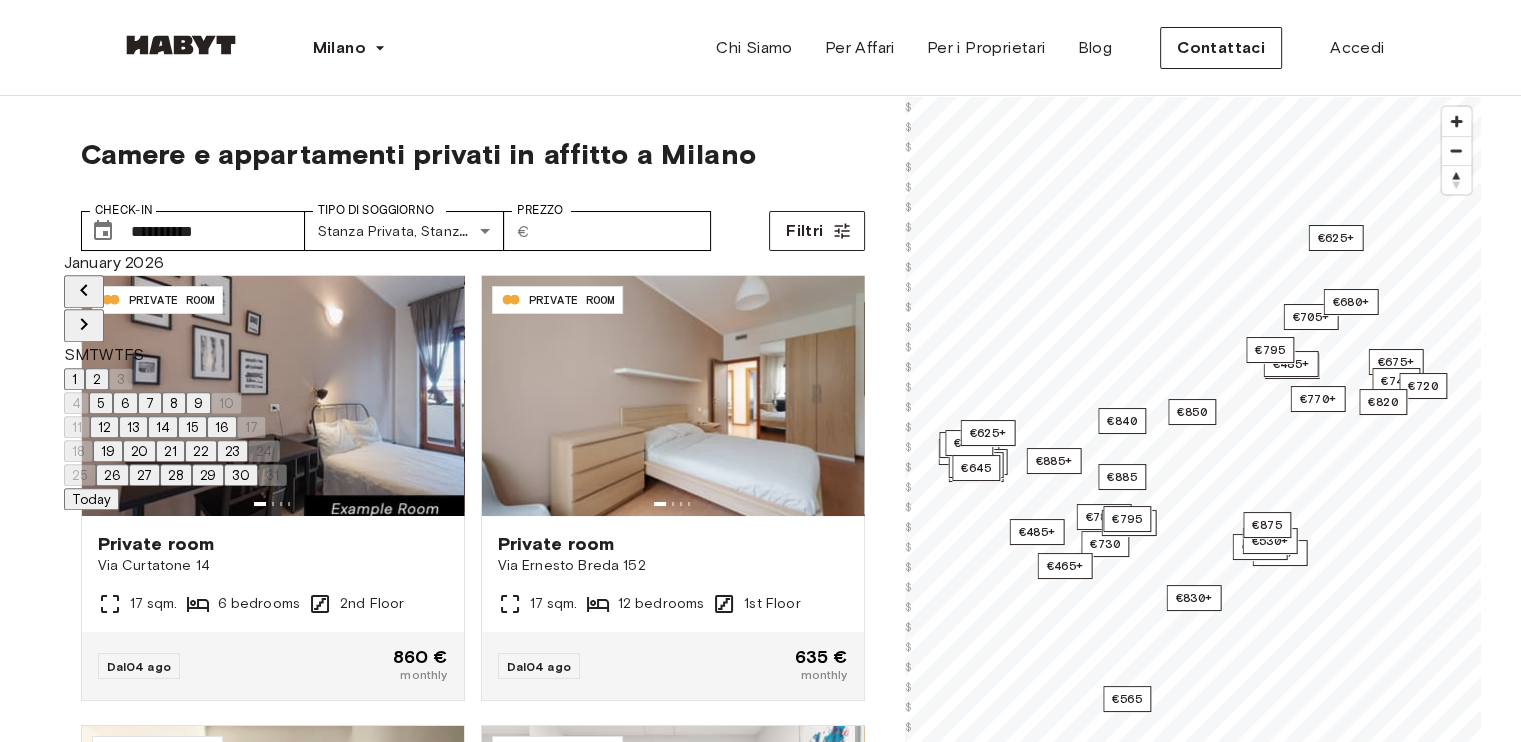 click 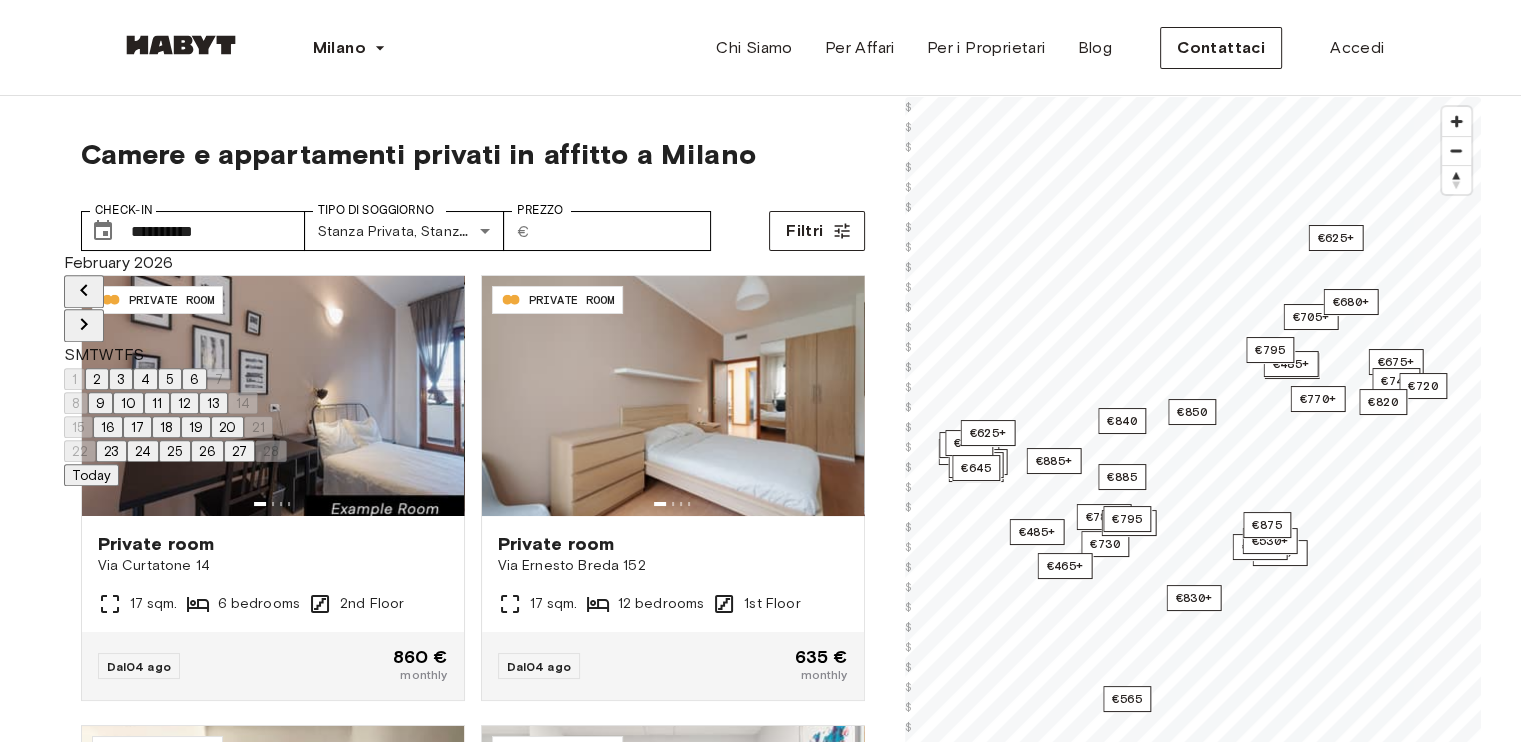 click on "2" at bounding box center (97, 379) 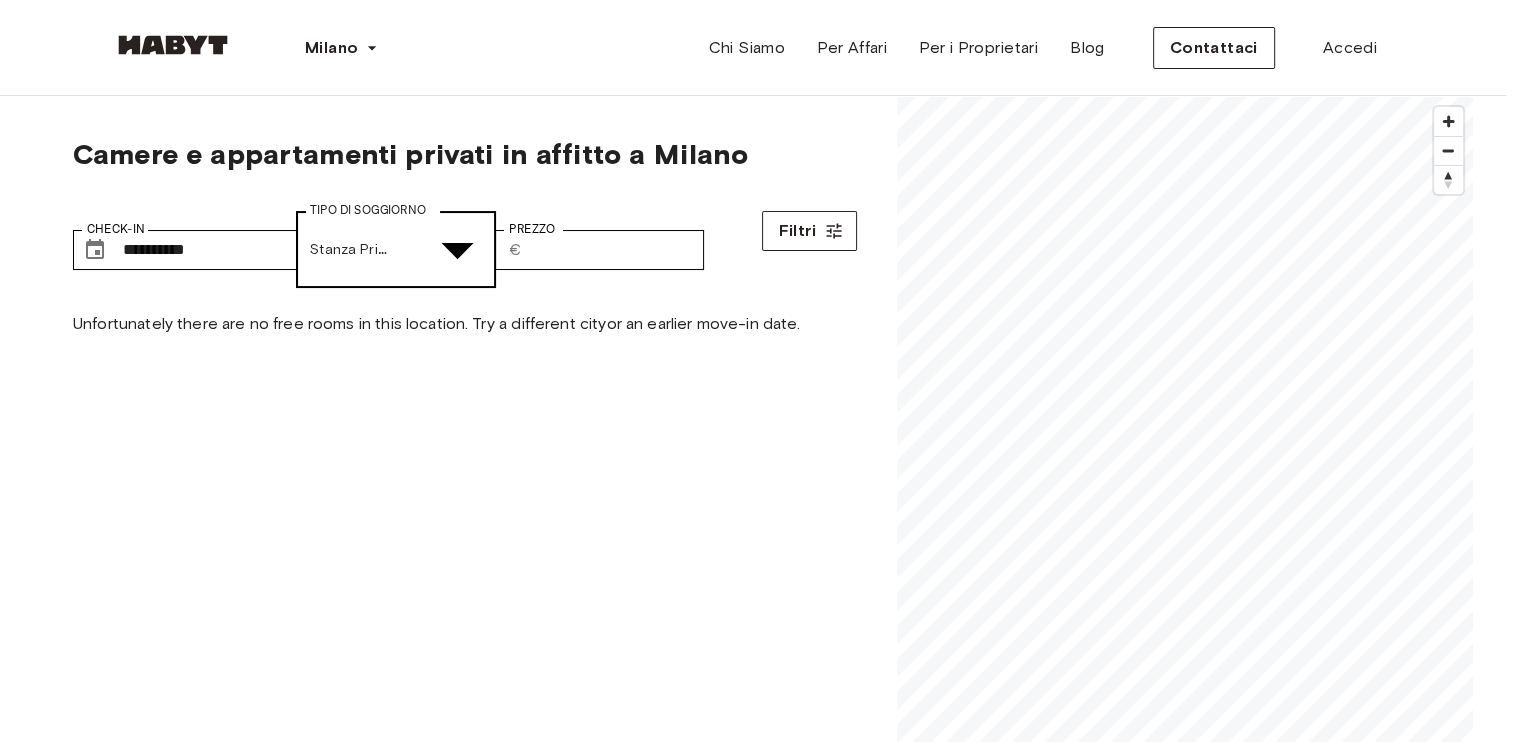 click on "**********" at bounding box center (760, 2609) 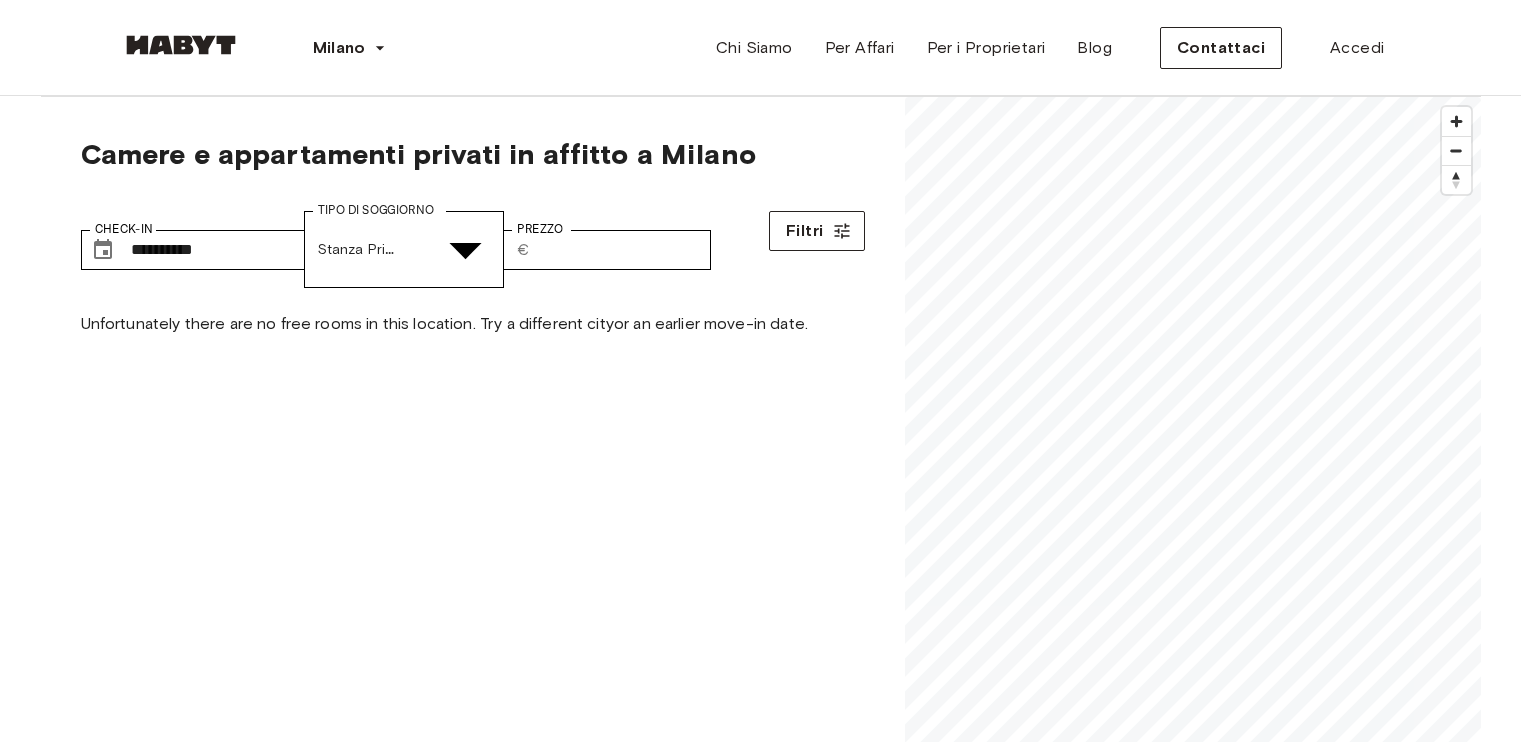 click at bounding box center (52, 5072) 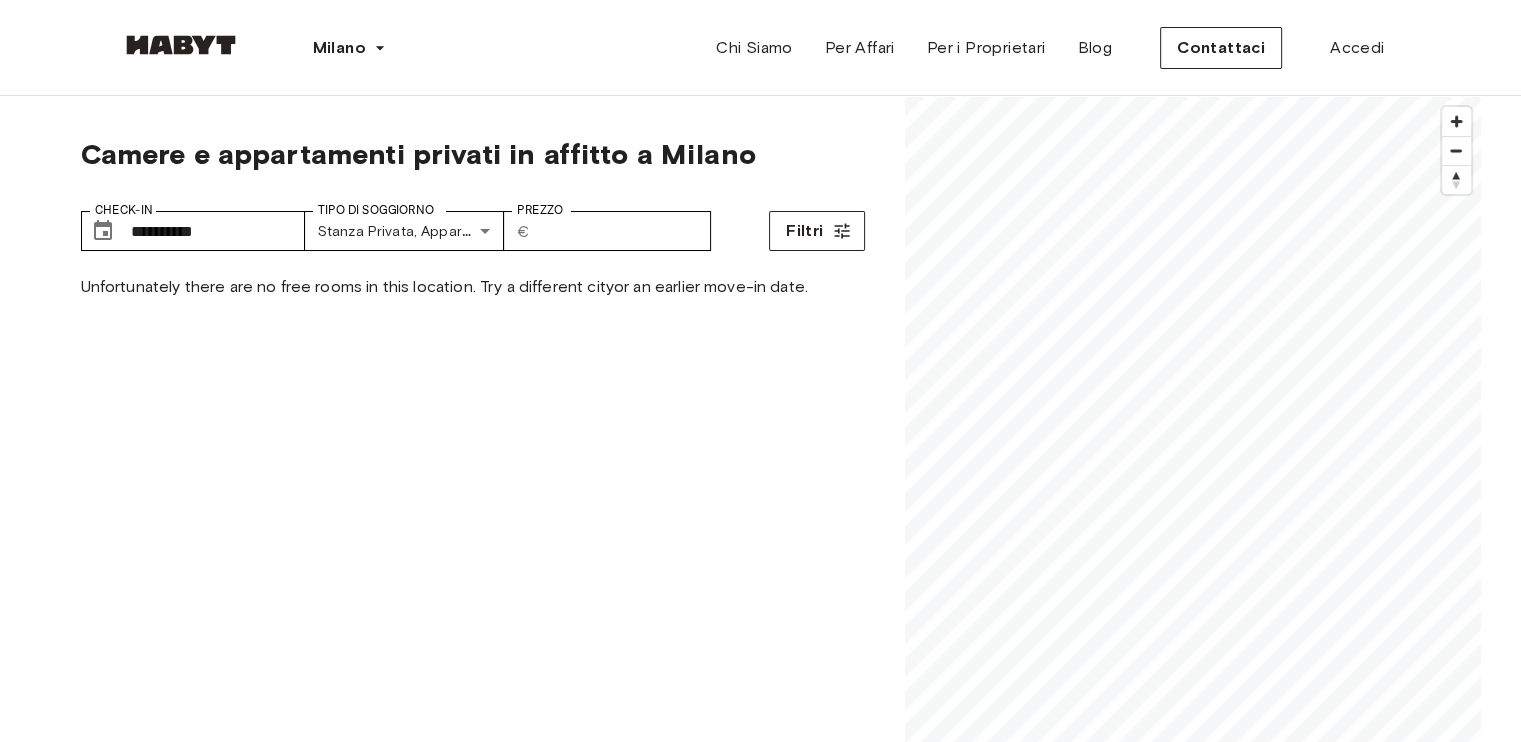 click on "**********" at bounding box center (473, 223) 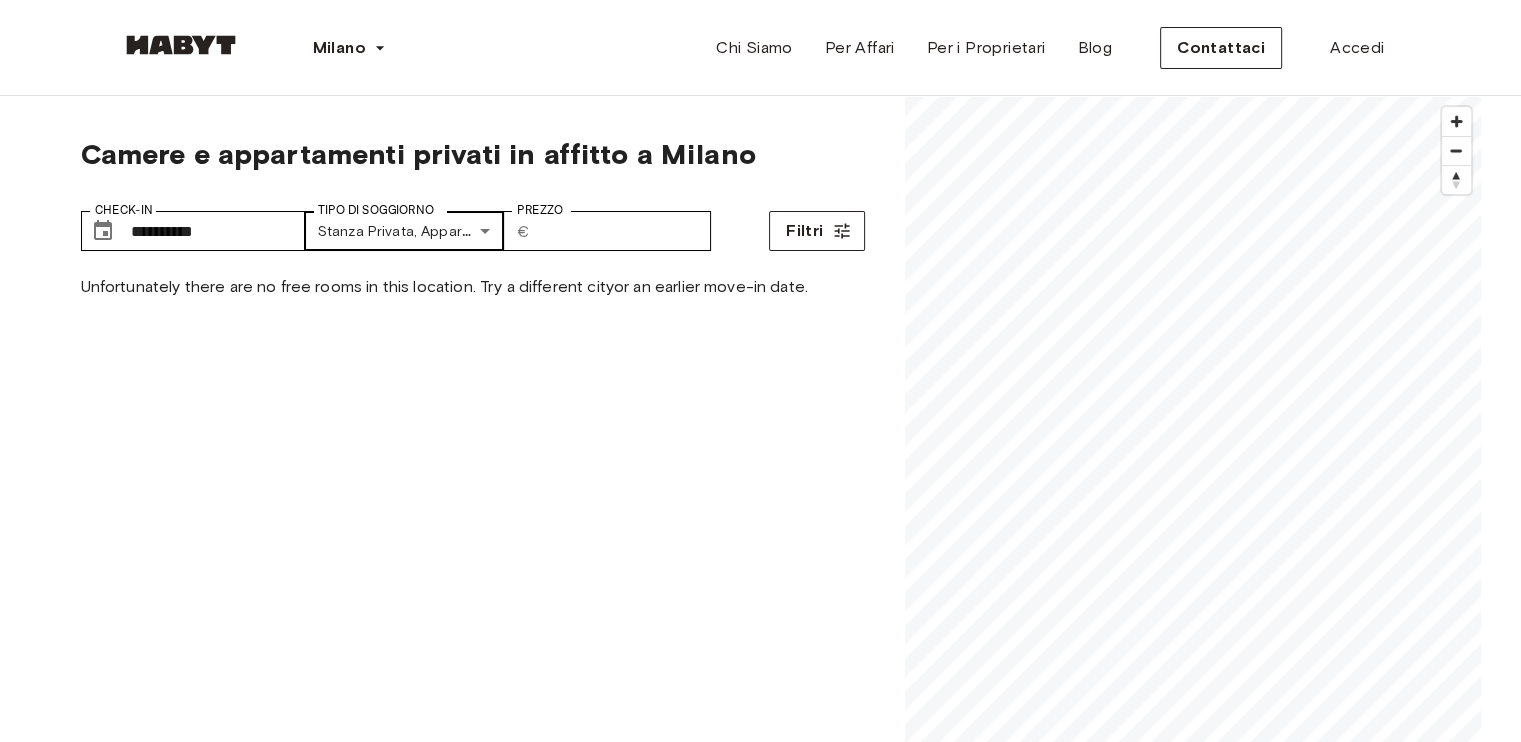 click on "**********" at bounding box center [760, 2396] 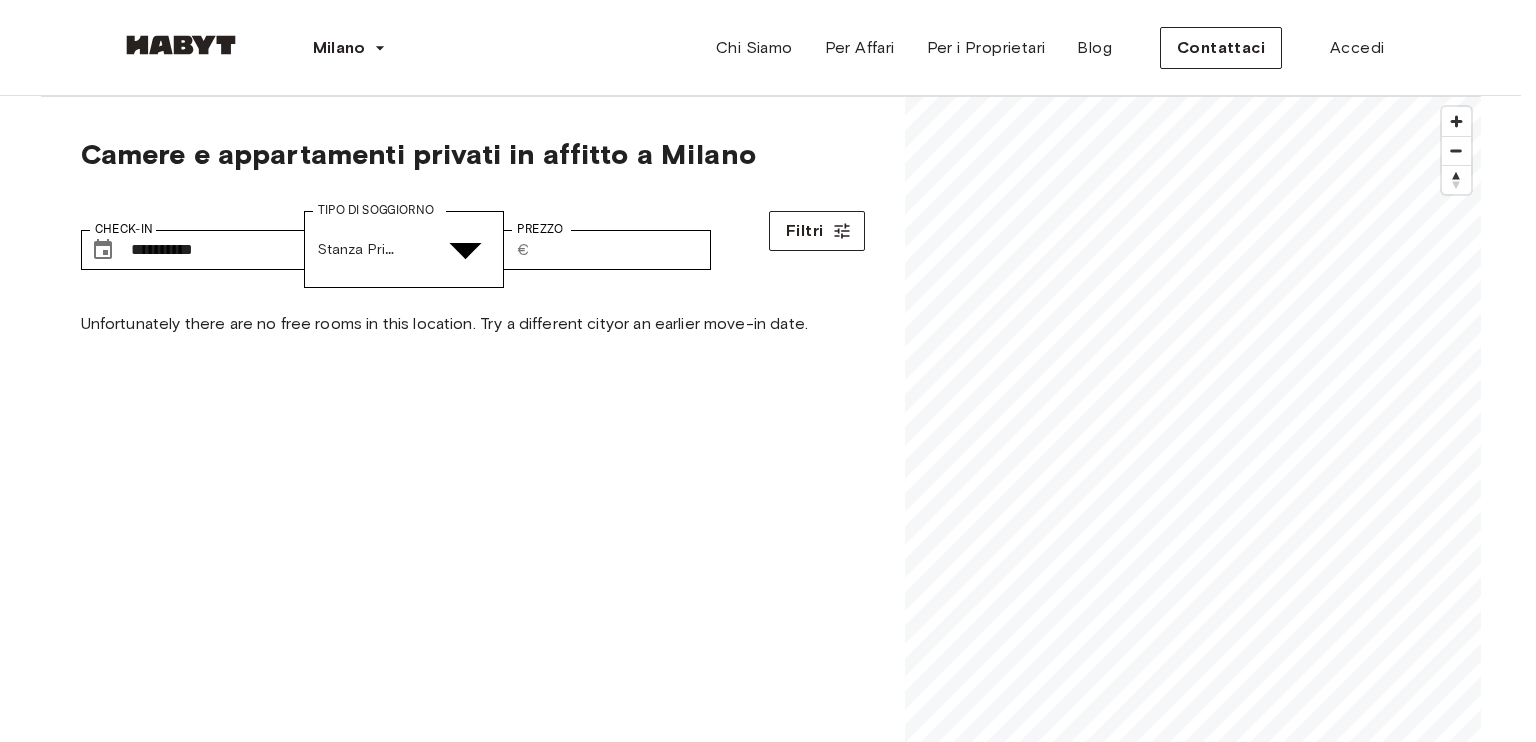 click on "Stanza Condivisa" at bounding box center (780, 5032) 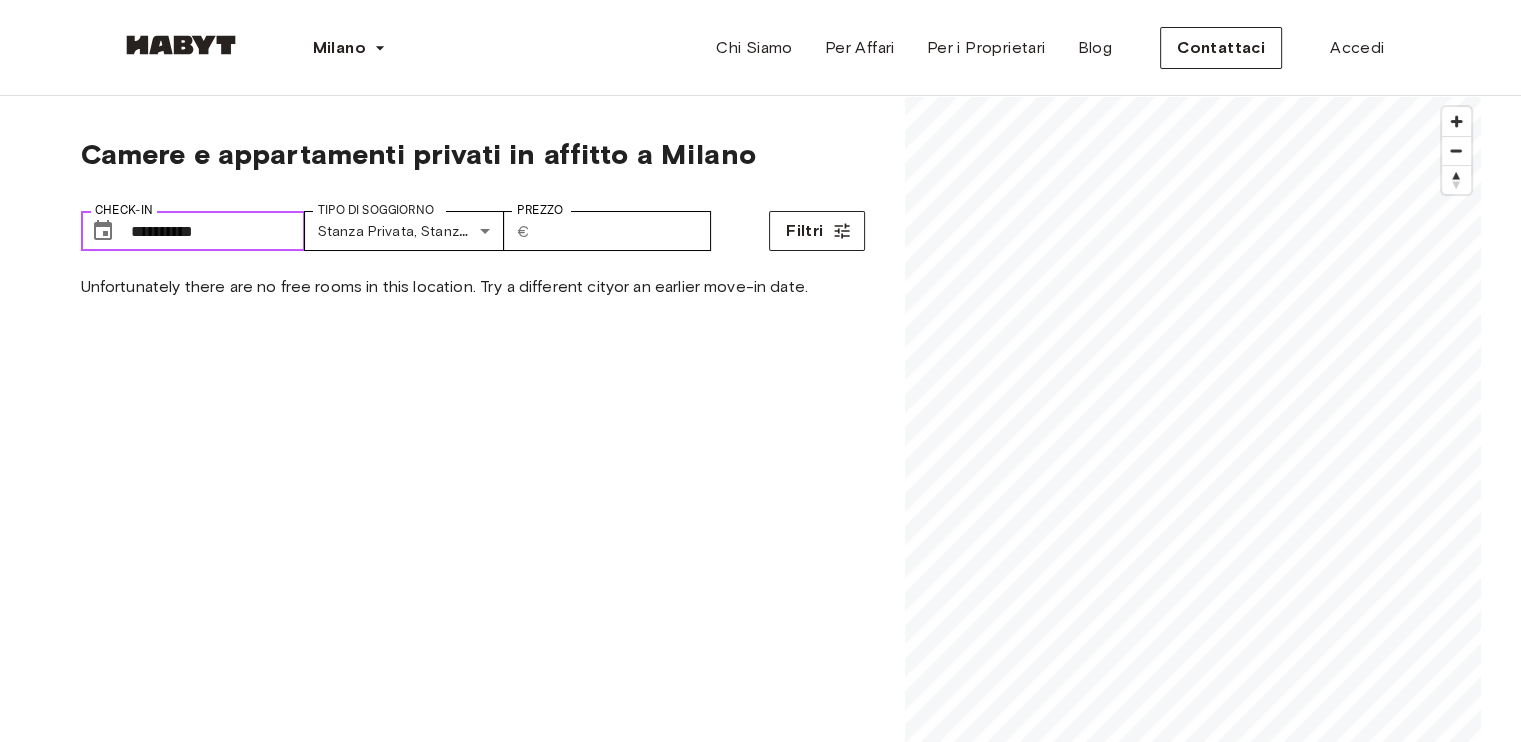click on "**********" at bounding box center (218, 231) 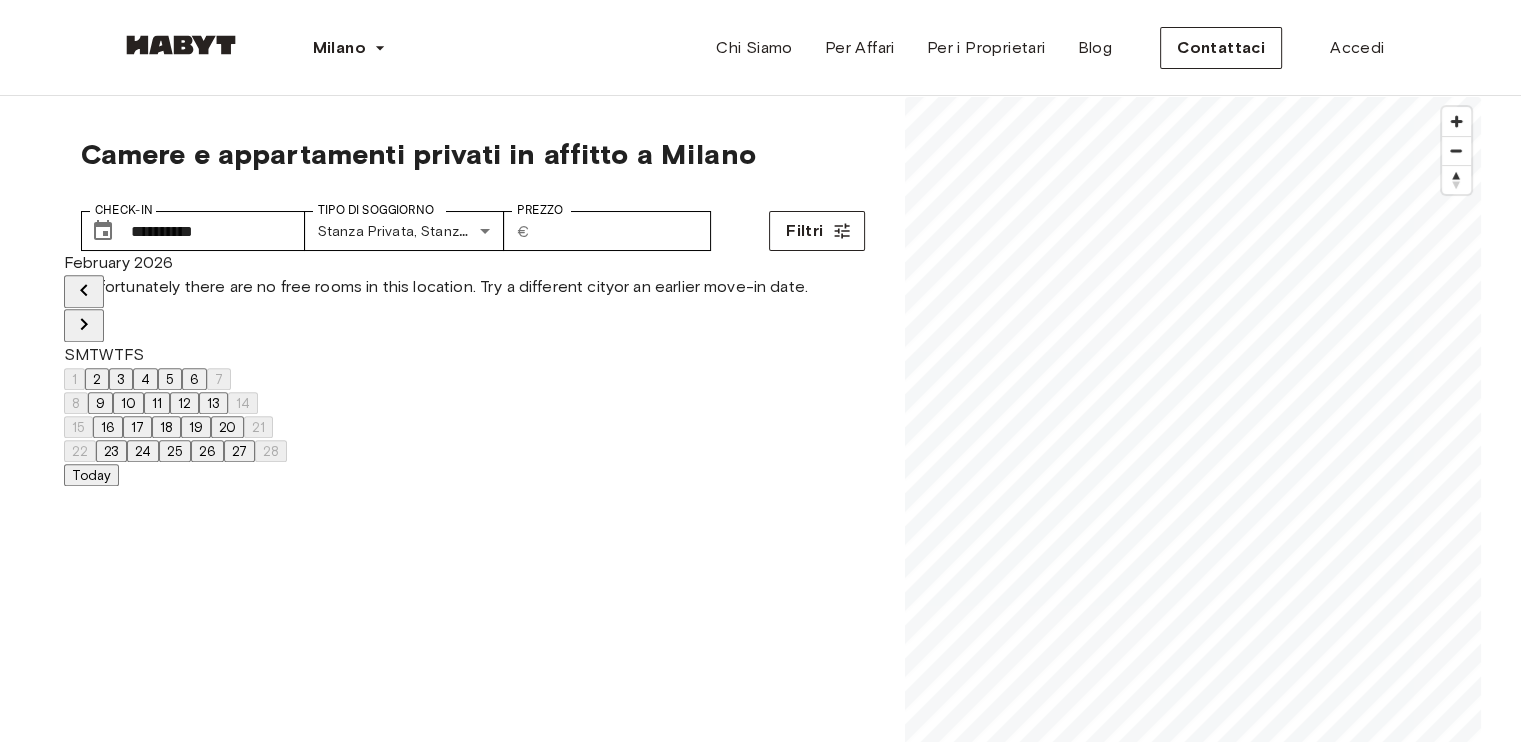 click at bounding box center (84, 291) 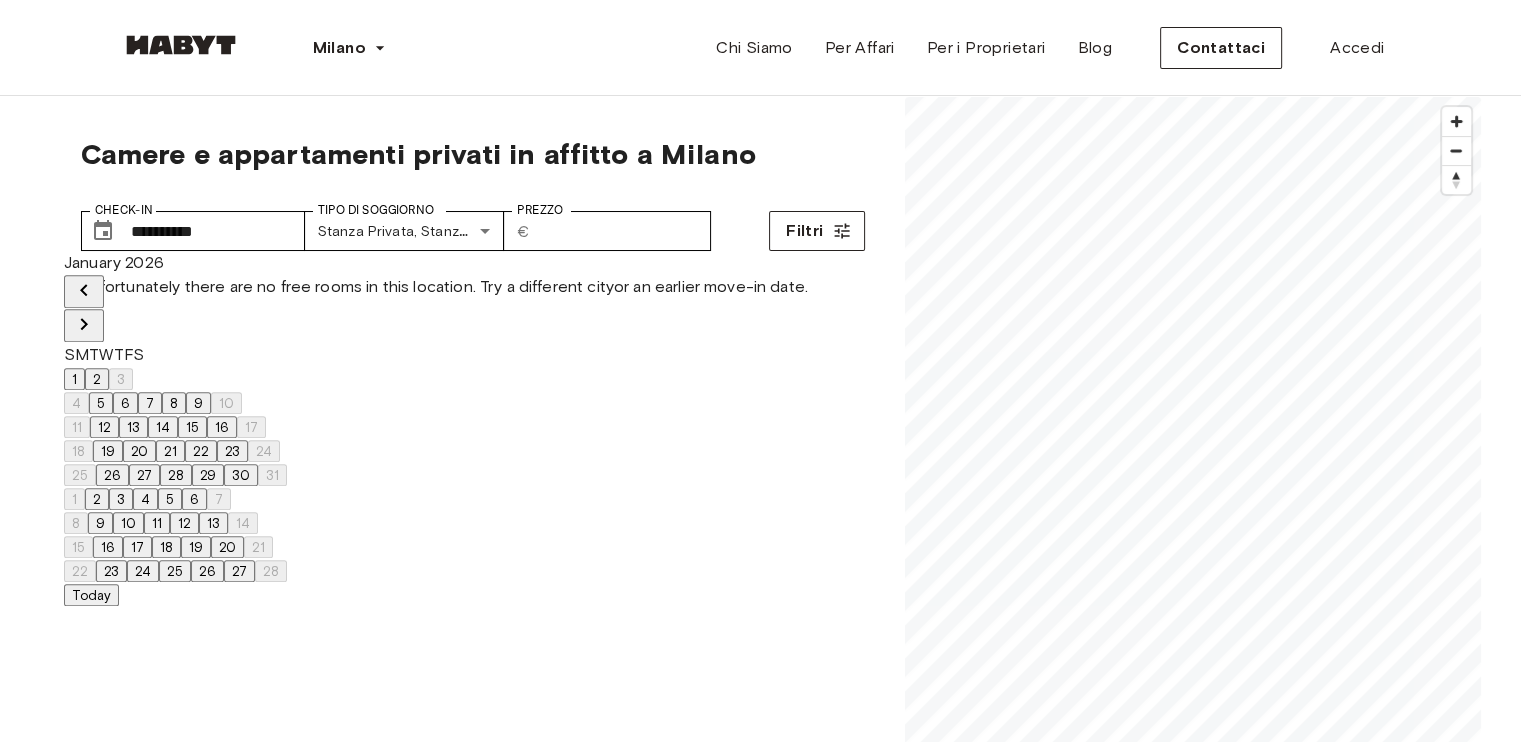click 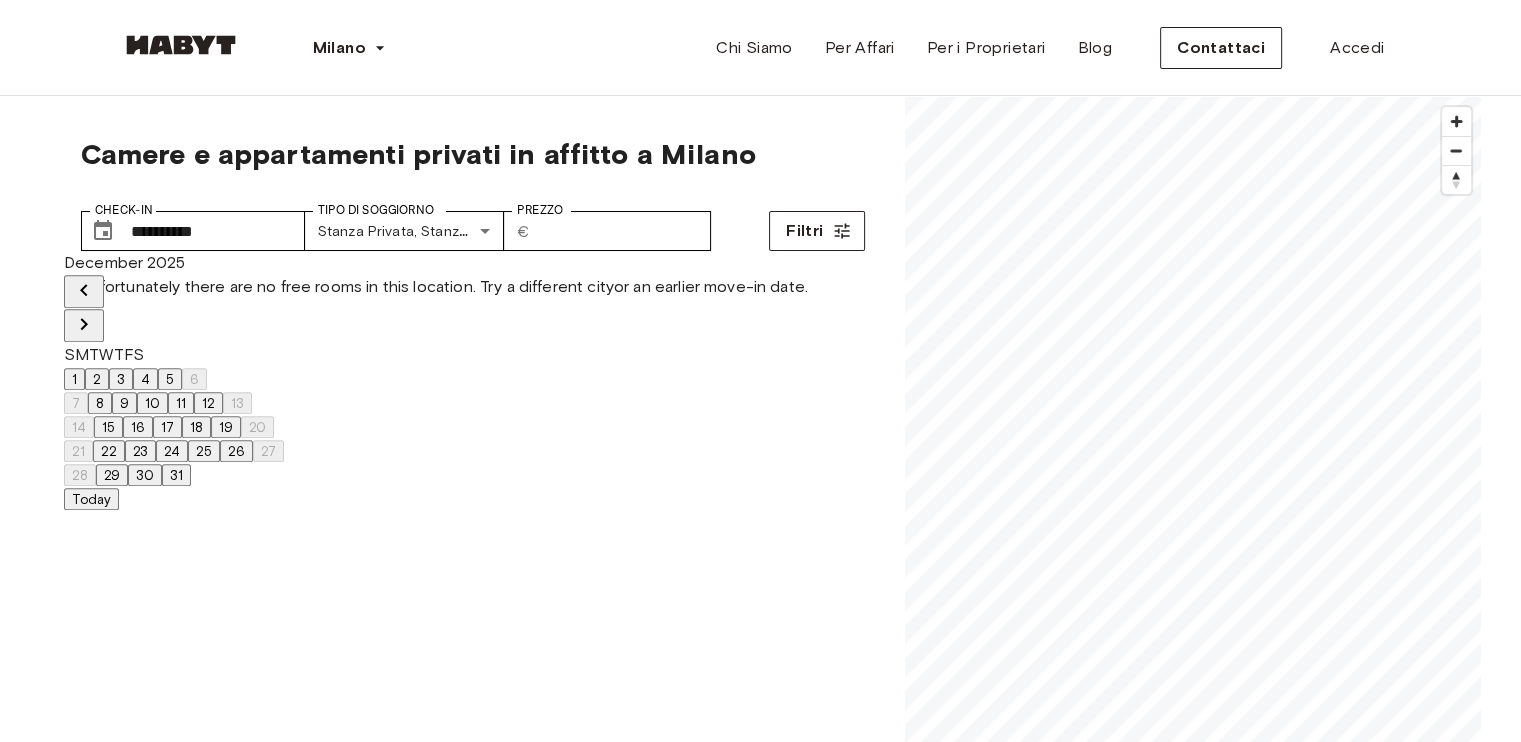 click 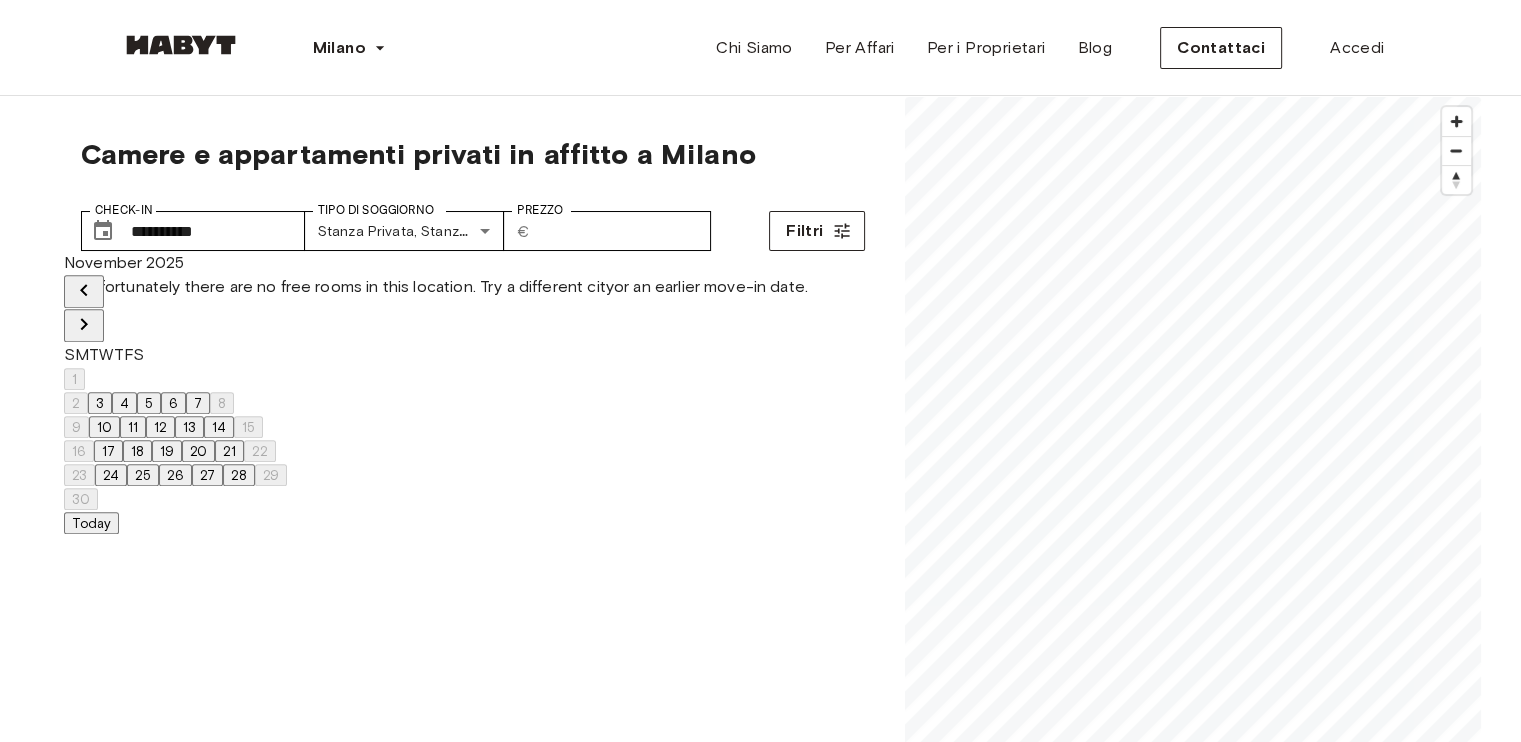 click 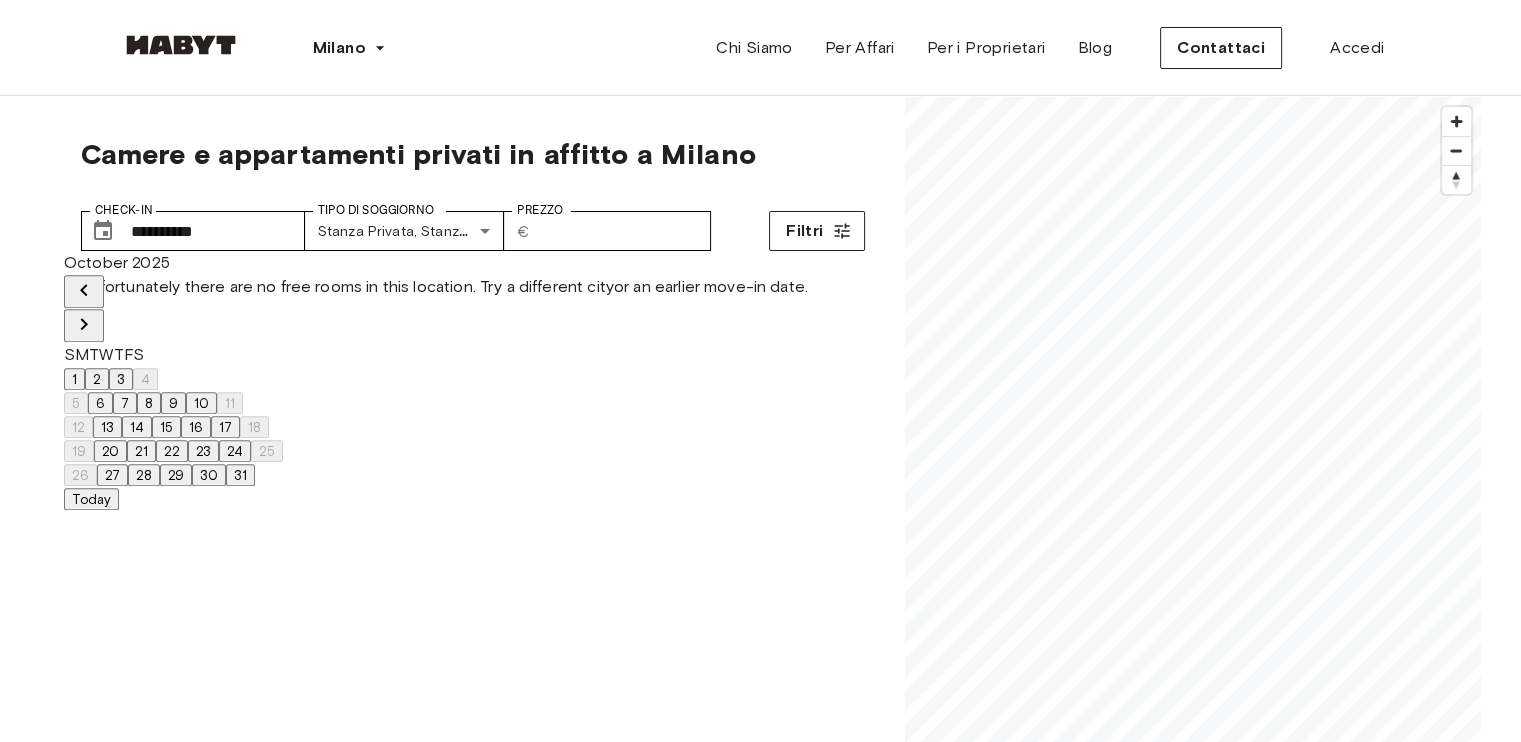 click on "1" at bounding box center (74, 379) 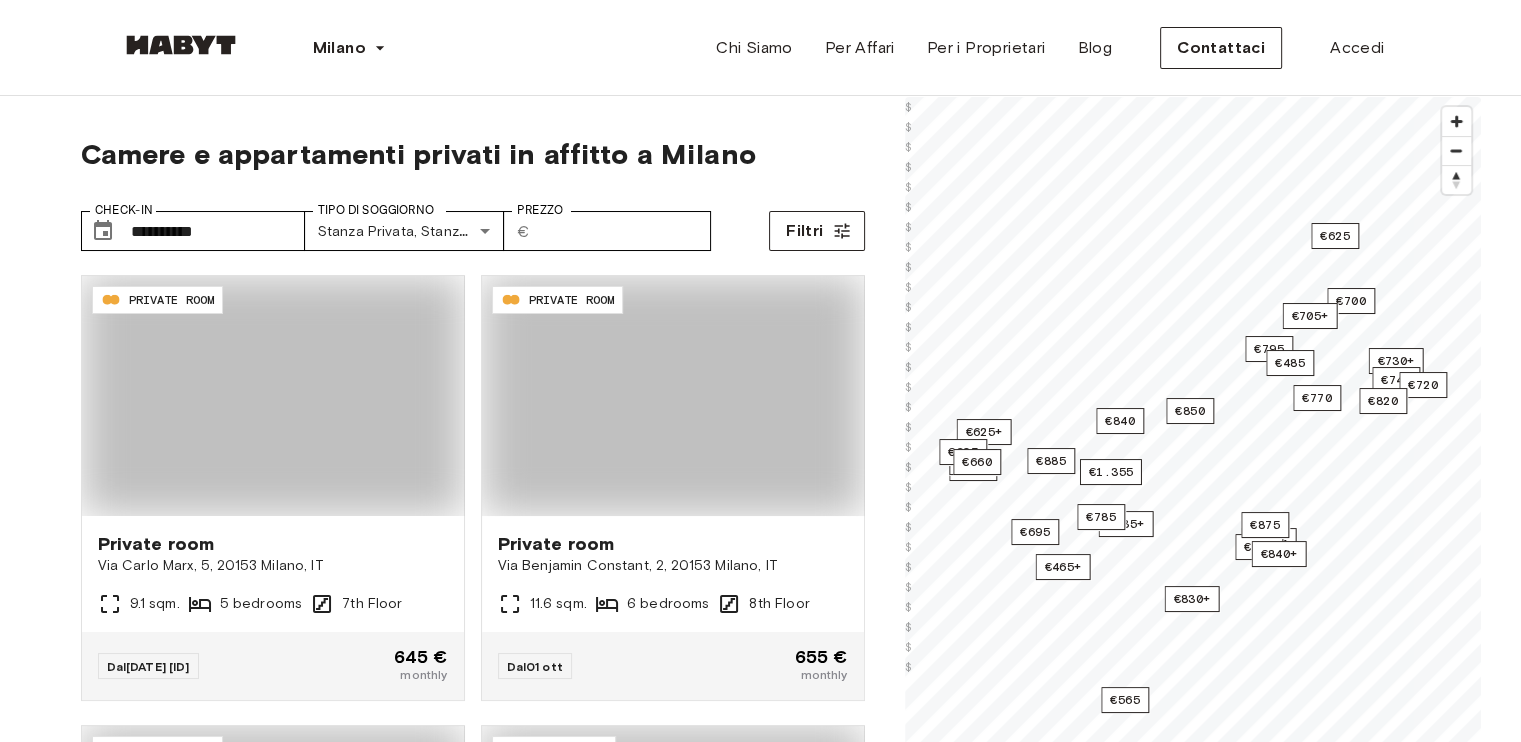 type on "**********" 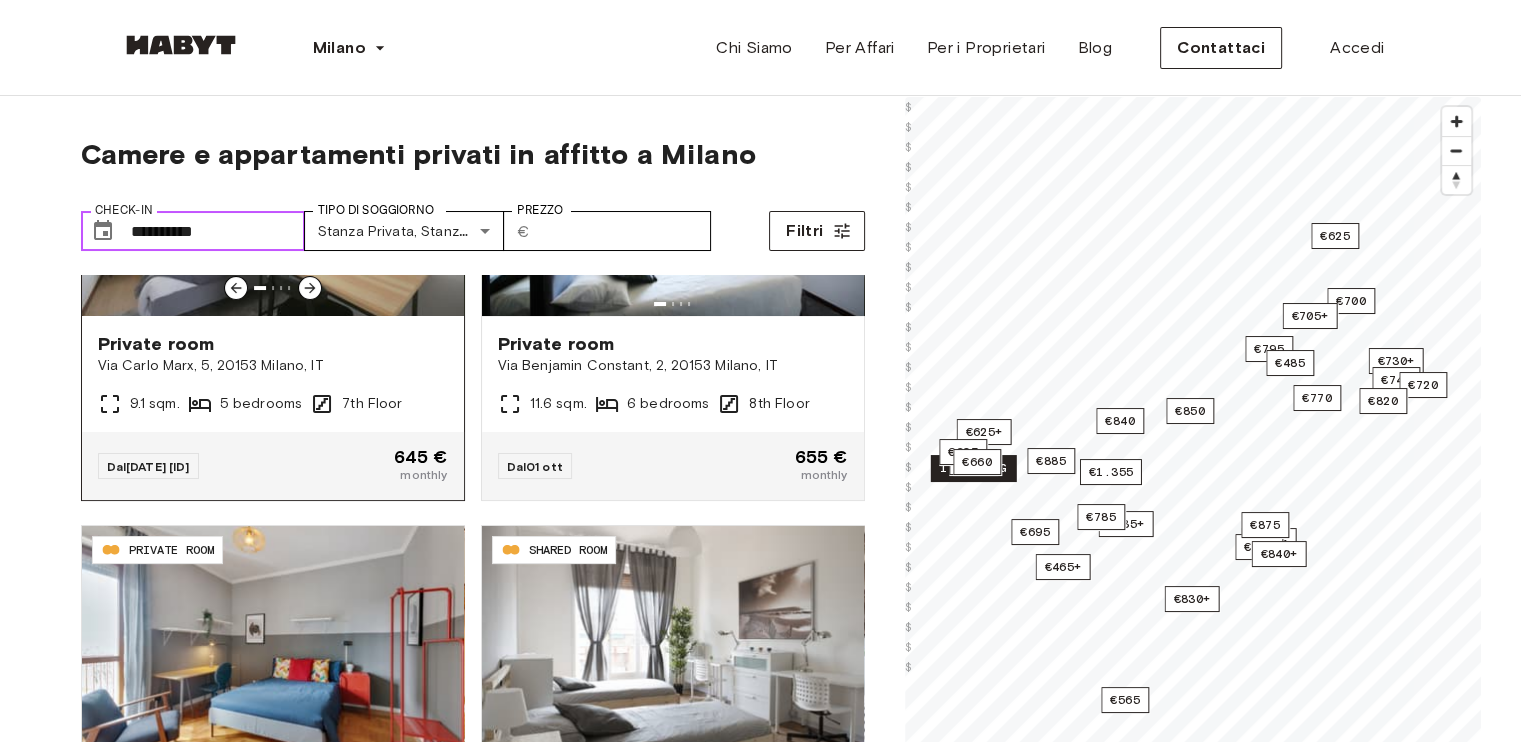 scroll, scrollTop: 100, scrollLeft: 0, axis: vertical 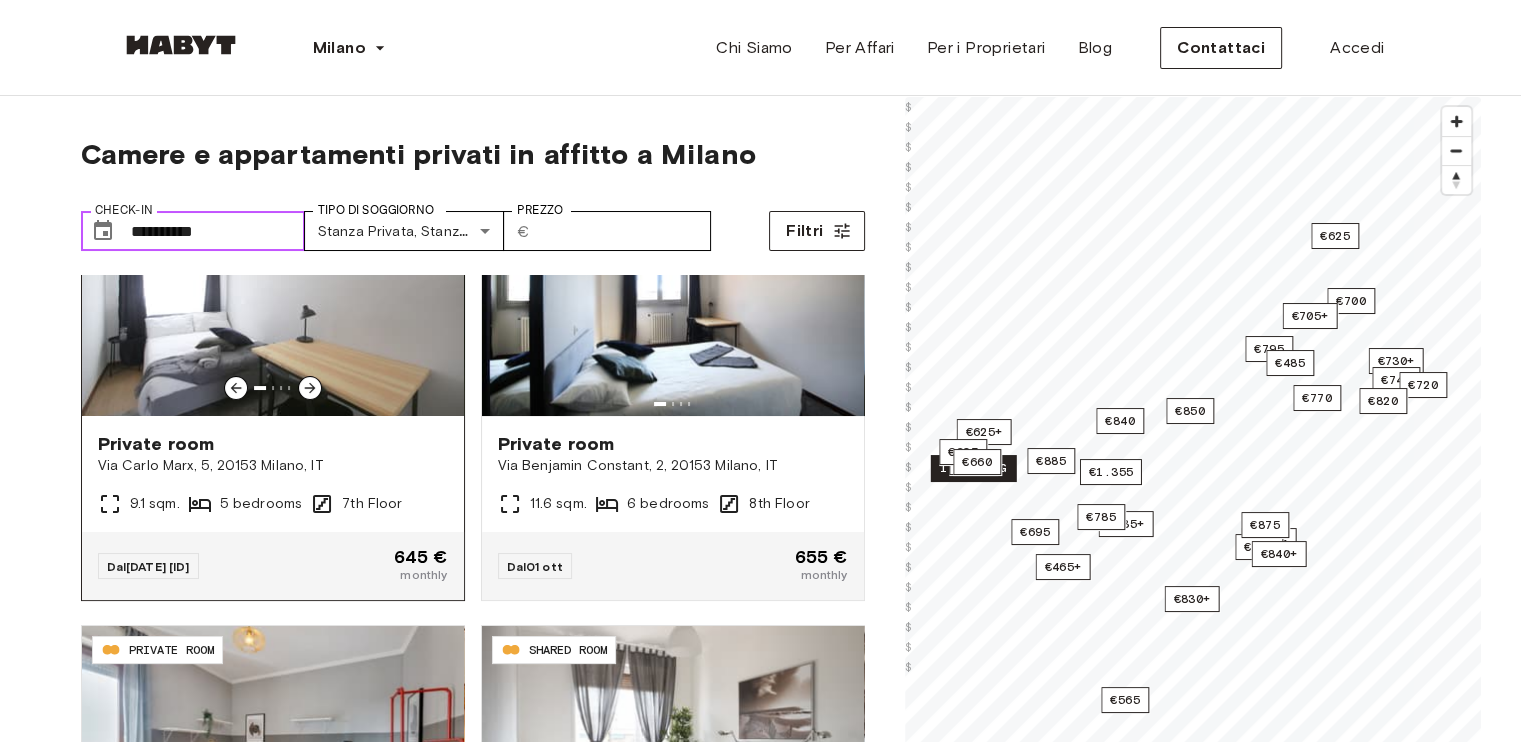 click at bounding box center (273, 296) 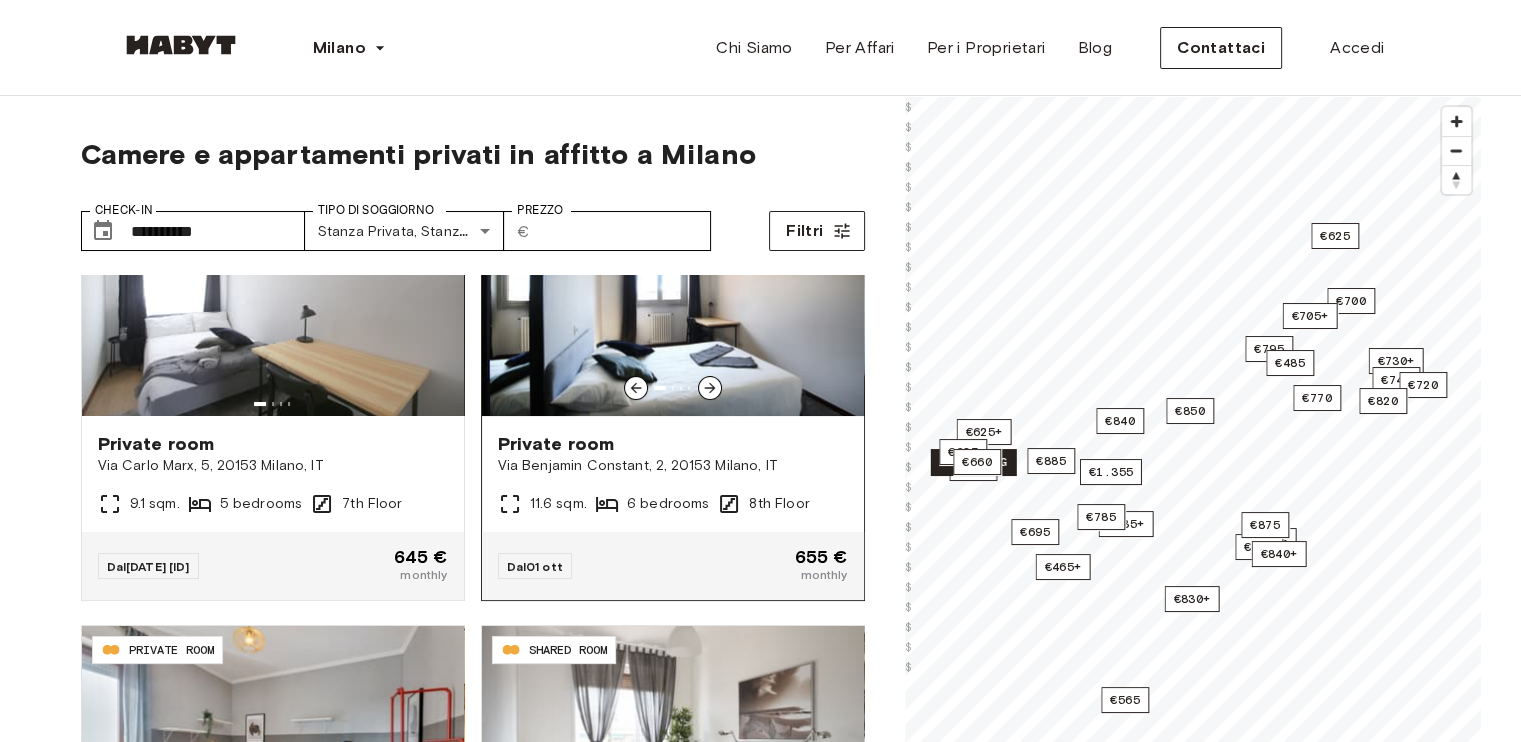 click at bounding box center [673, 388] 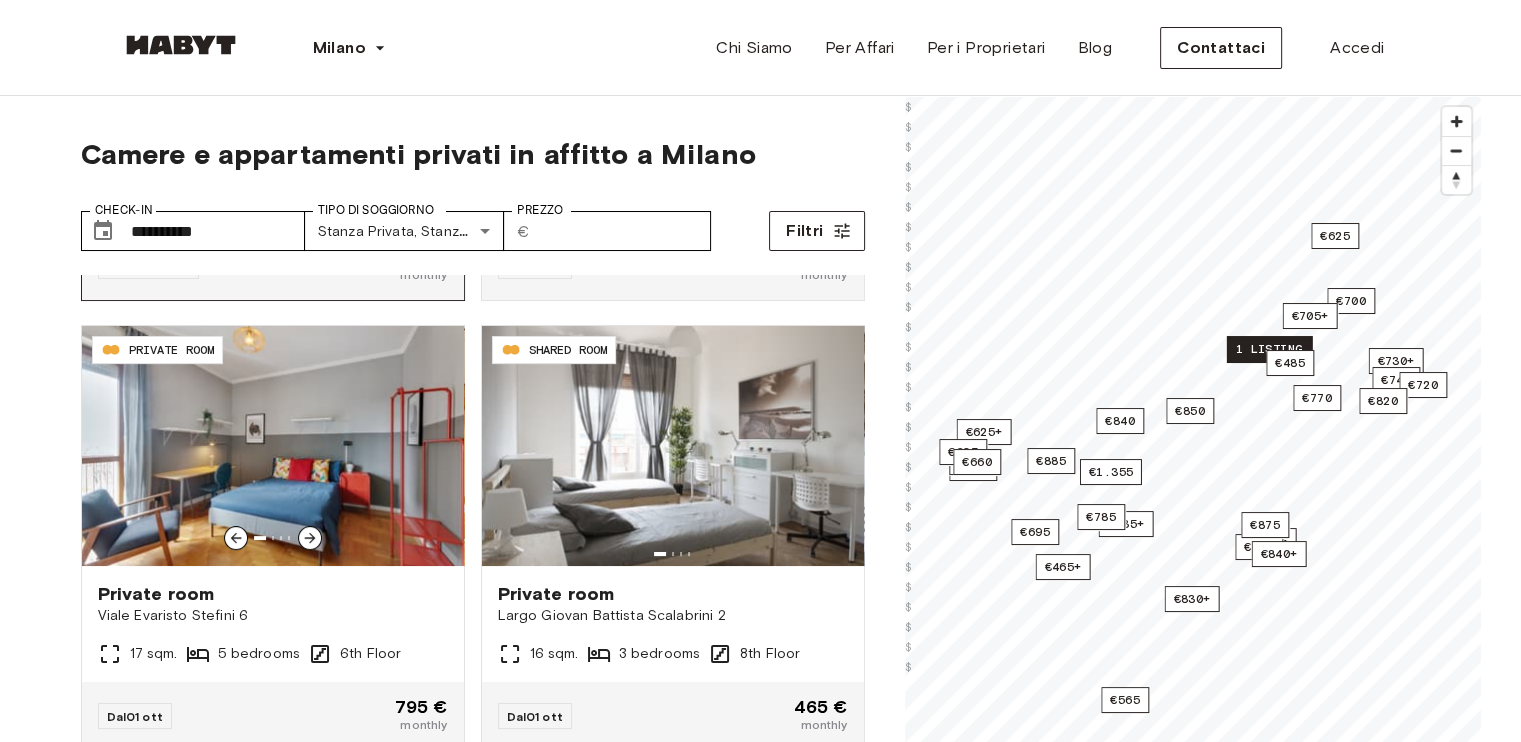 scroll, scrollTop: 500, scrollLeft: 0, axis: vertical 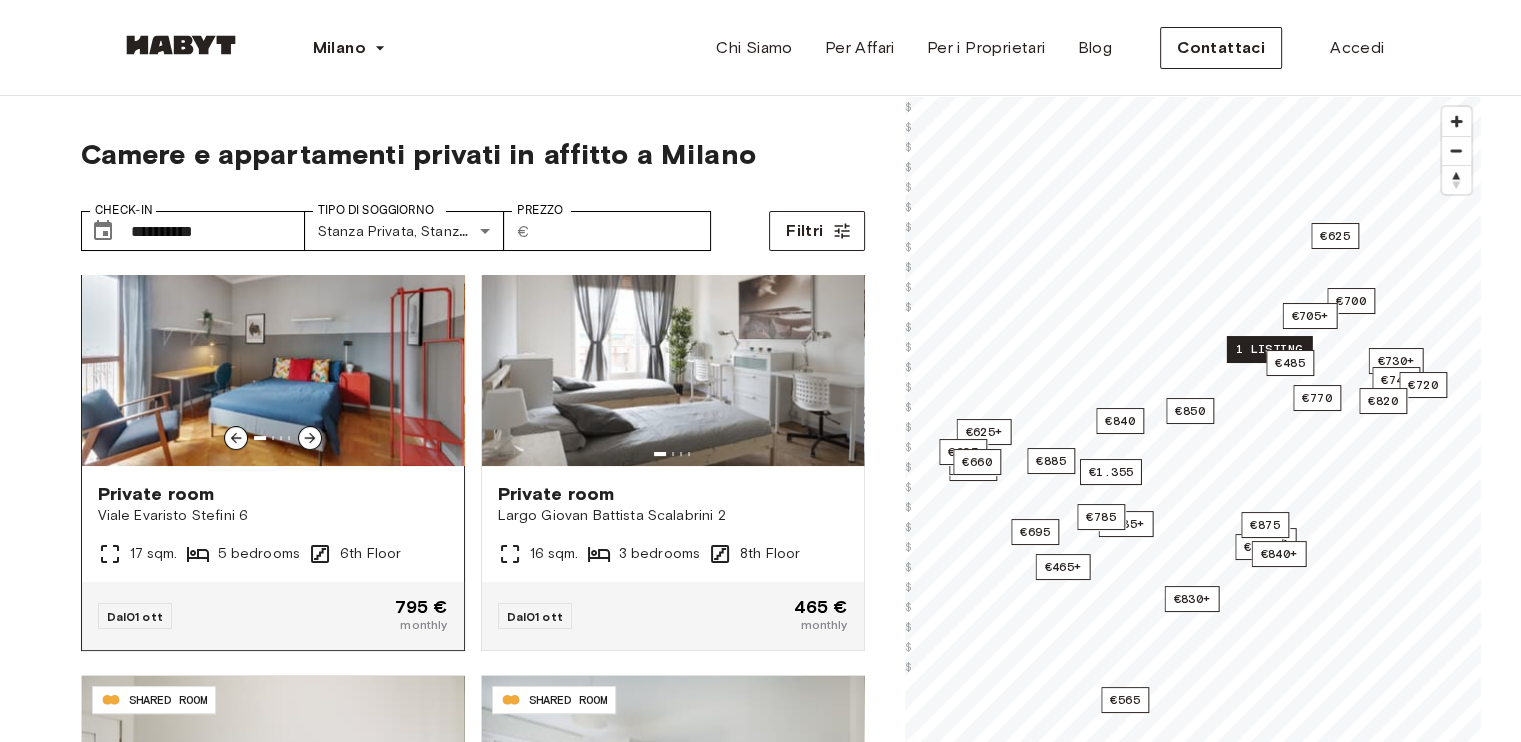 click at bounding box center (273, 346) 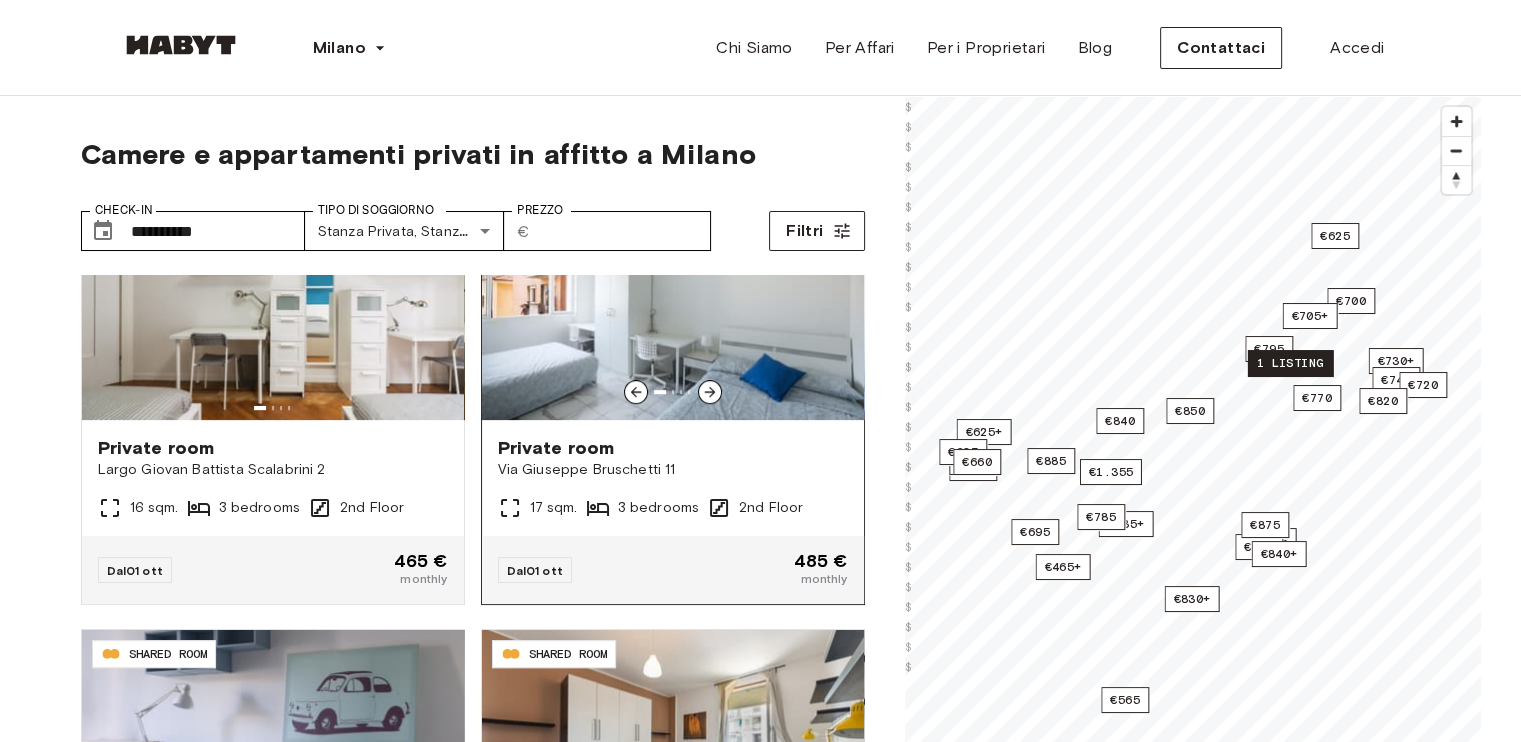 scroll, scrollTop: 1000, scrollLeft: 0, axis: vertical 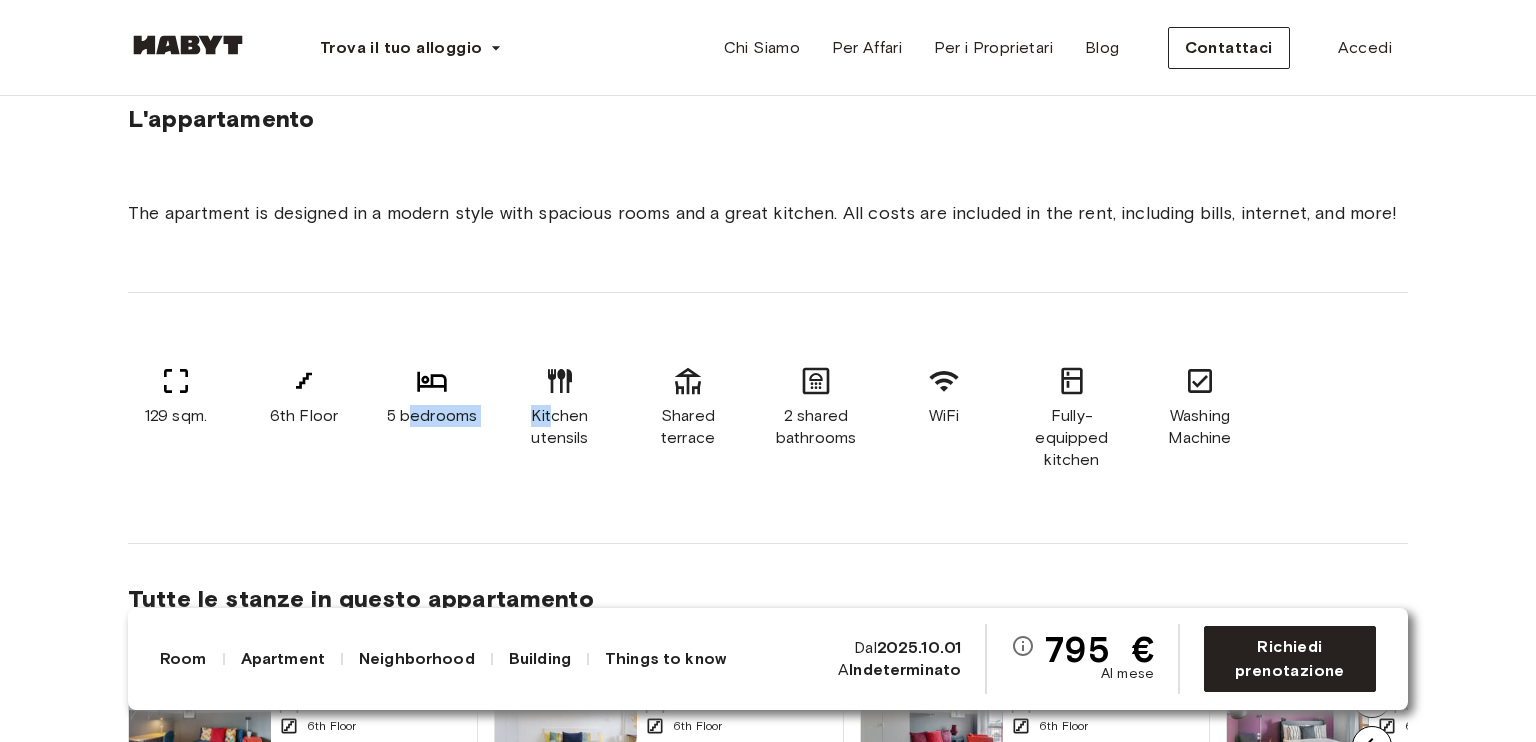 drag, startPoint x: 414, startPoint y: 442, endPoint x: 555, endPoint y: 444, distance: 141.01419 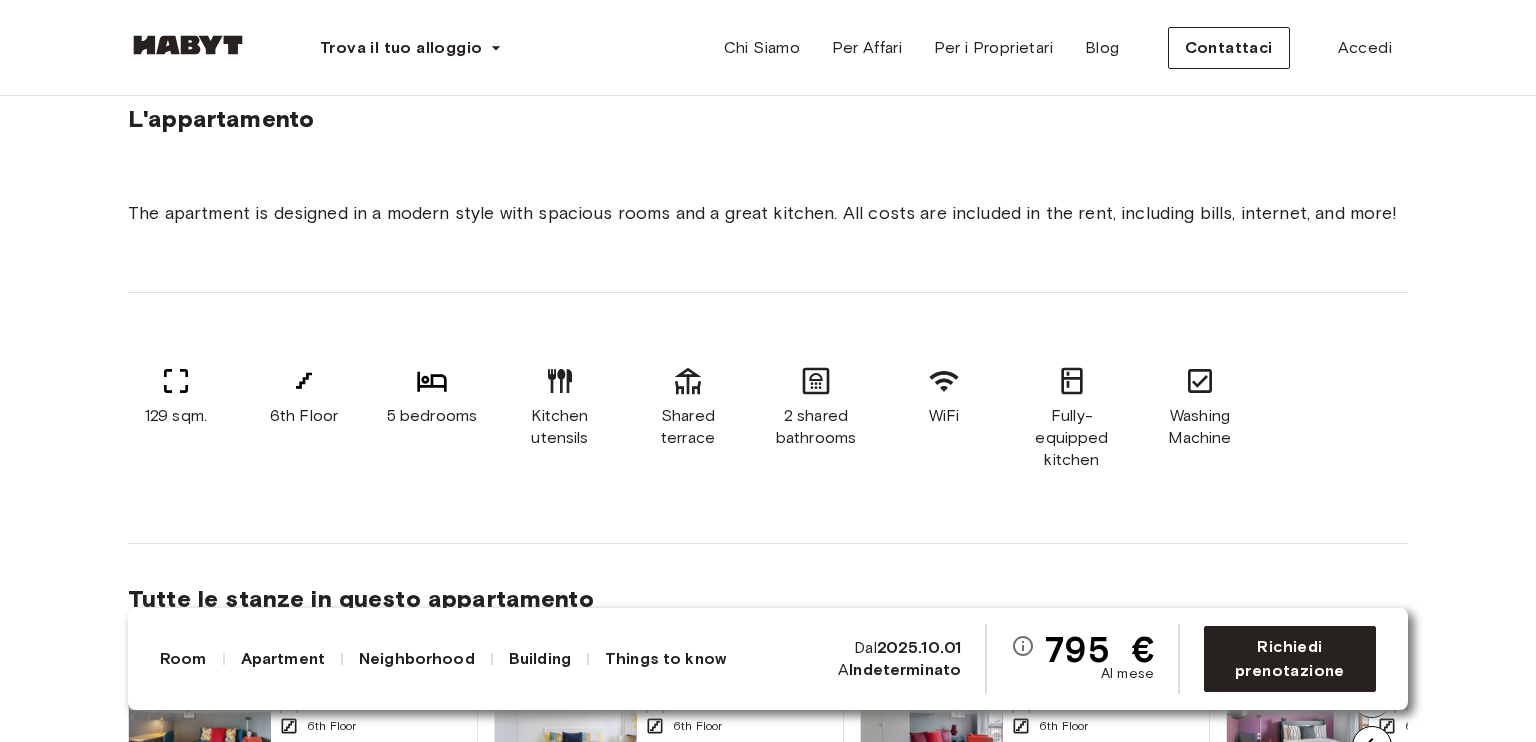 click on "129 sqm. 6th Floor 5 bedrooms Kitchen utensils Shared terrace 2 shared bathrooms WiFi Fully-equipped kitchen Washing Machine" at bounding box center [768, 418] 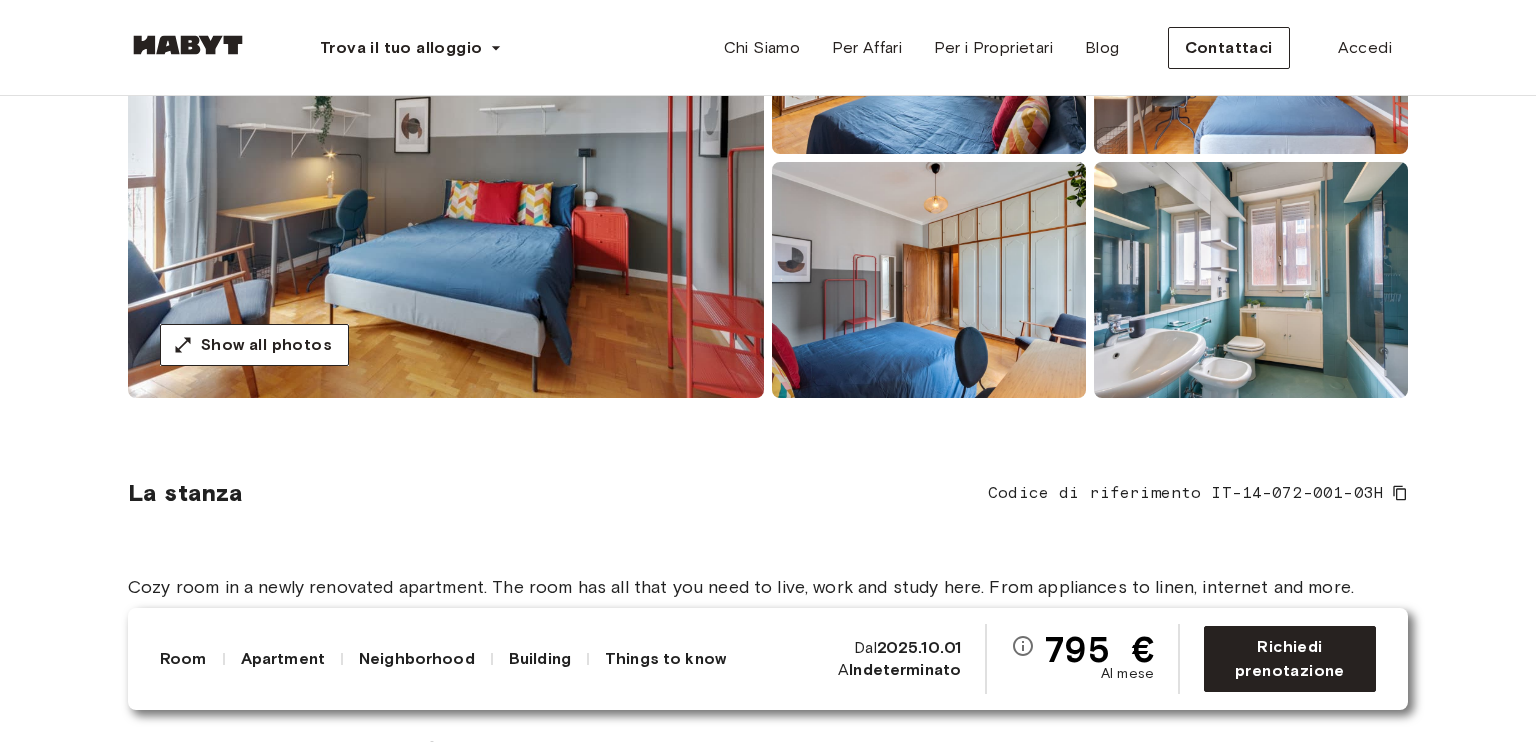 scroll, scrollTop: 0, scrollLeft: 0, axis: both 